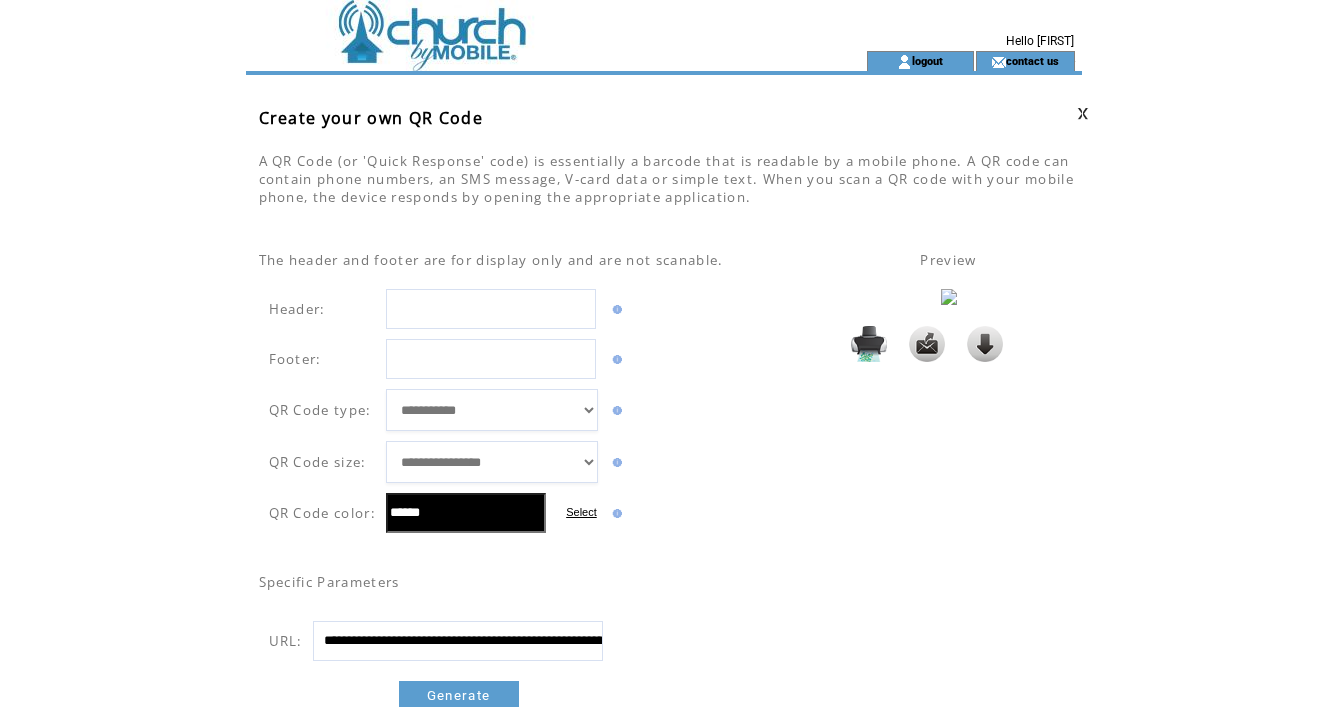 scroll, scrollTop: 0, scrollLeft: 0, axis: both 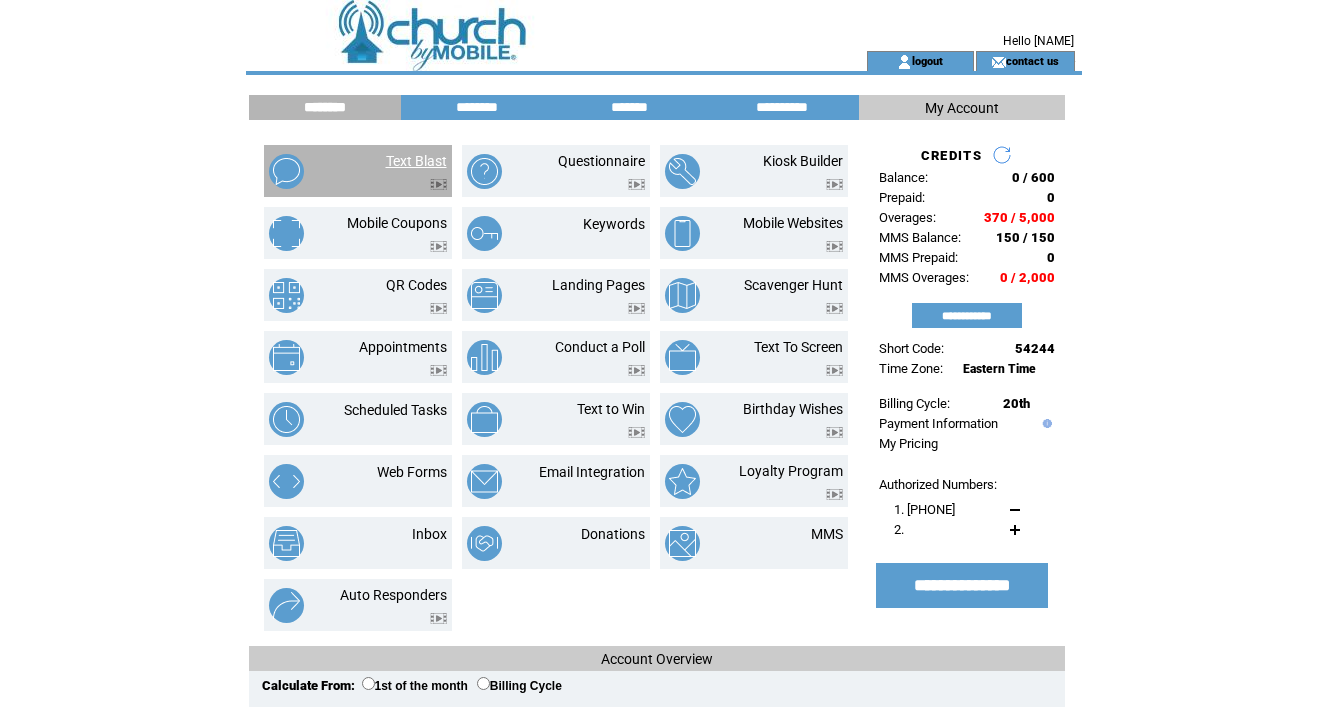 click on "Text Blast" at bounding box center [416, 161] 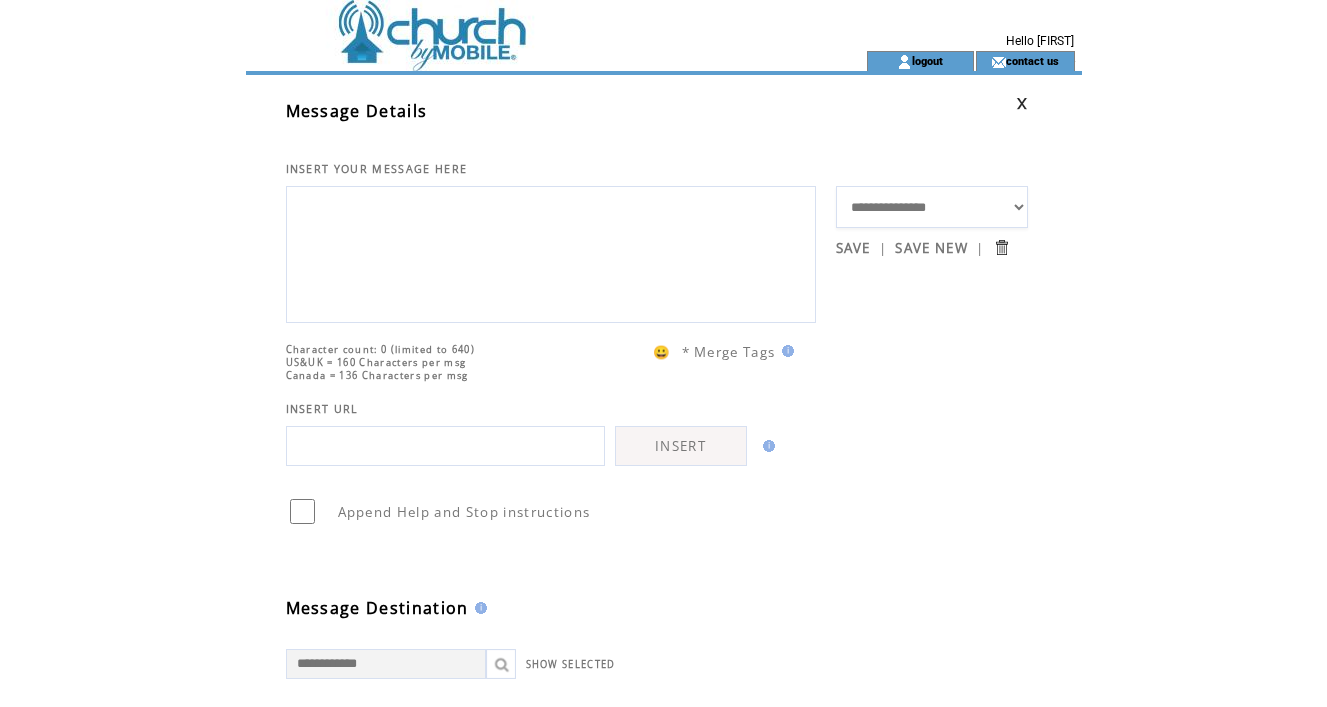 scroll, scrollTop: 0, scrollLeft: 0, axis: both 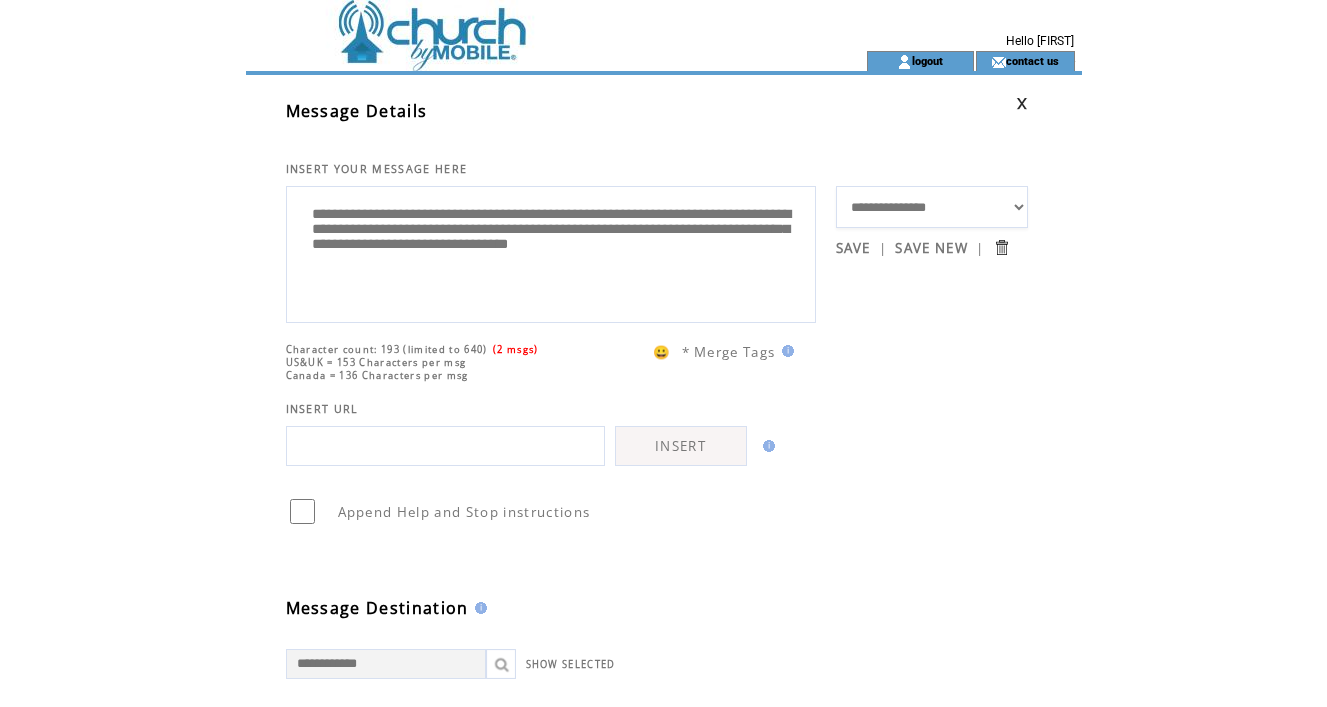 click on "**********" at bounding box center (551, 252) 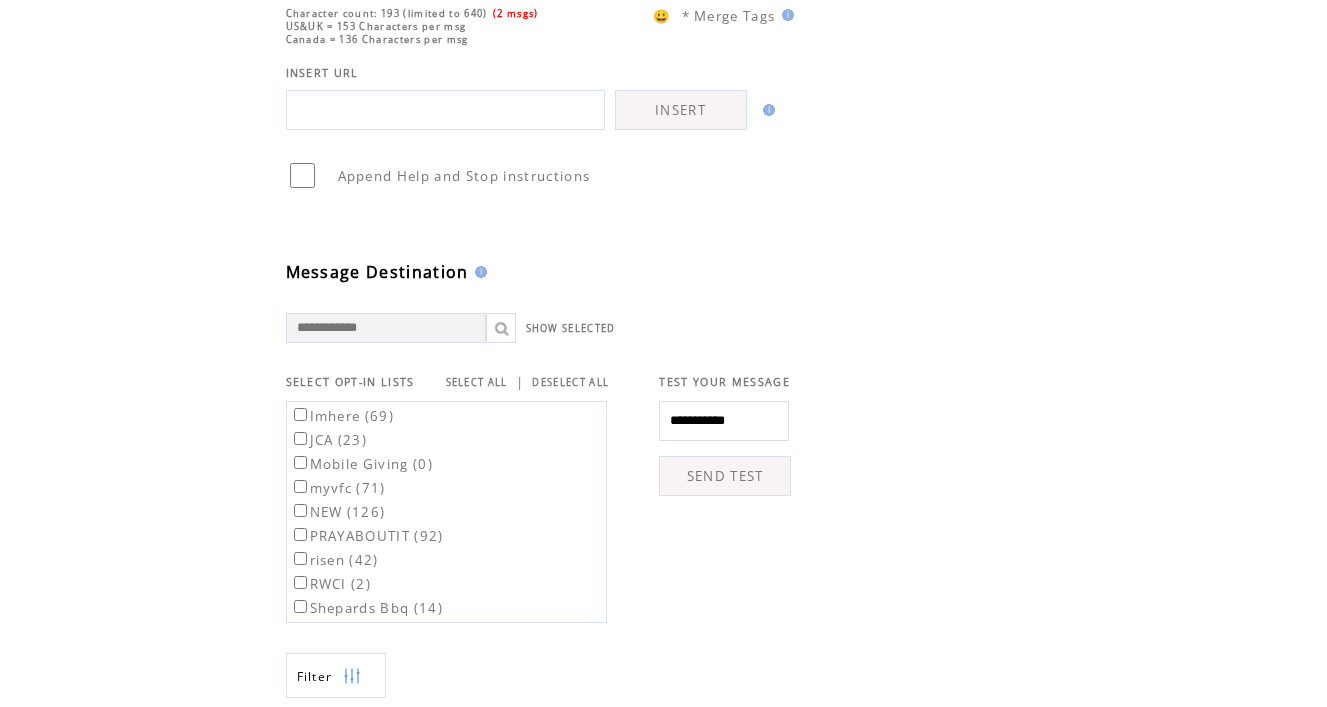scroll, scrollTop: 356, scrollLeft: 0, axis: vertical 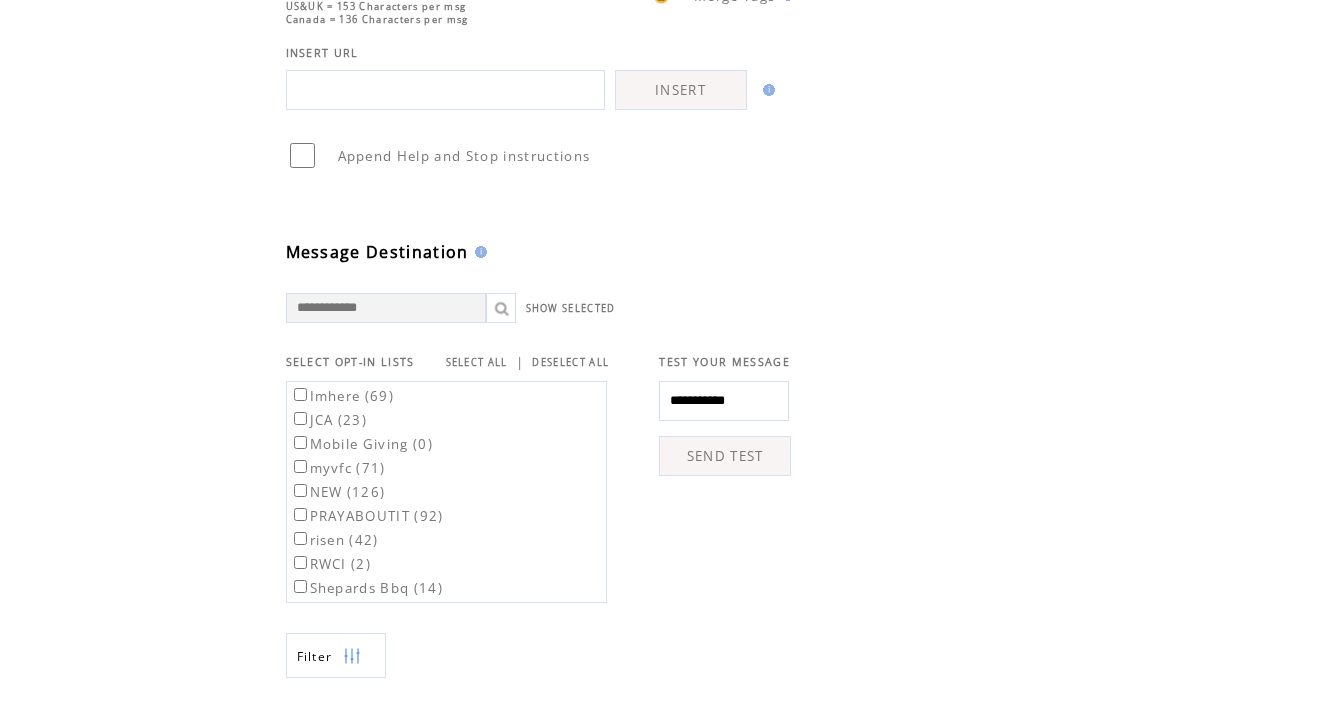 type on "**********" 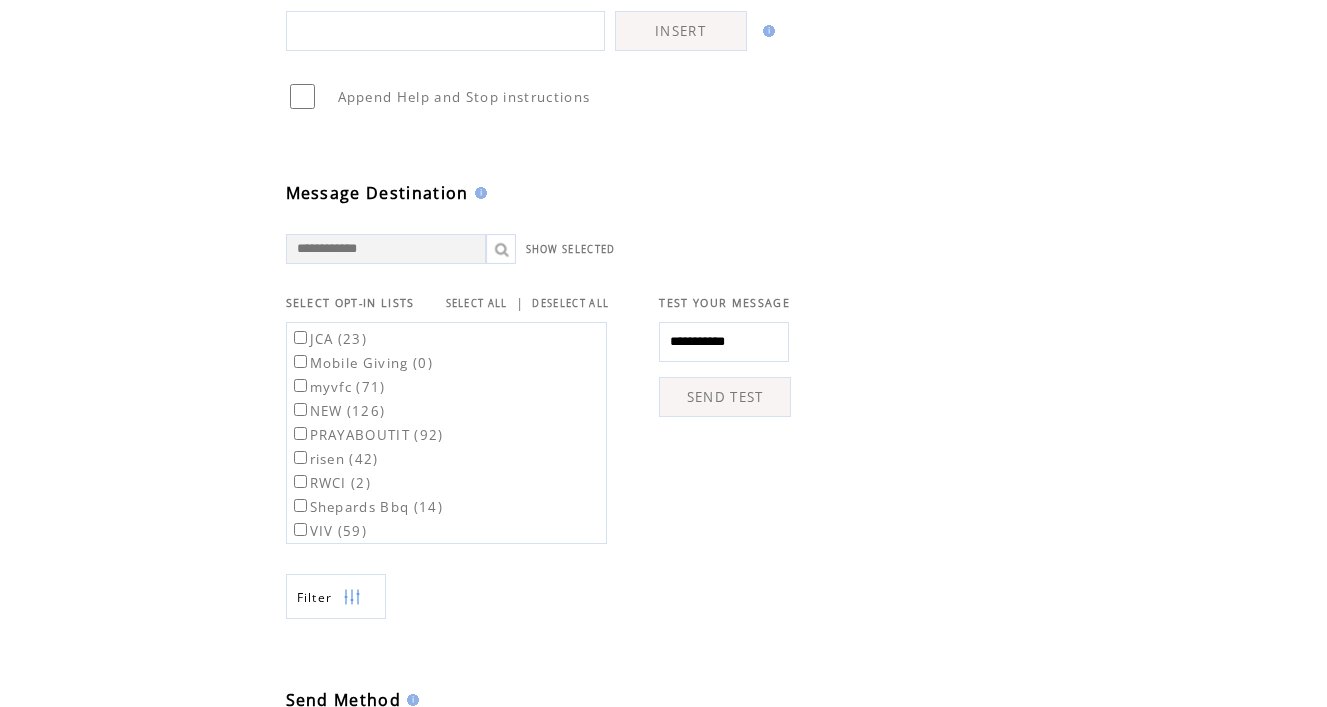 scroll, scrollTop: 432, scrollLeft: 0, axis: vertical 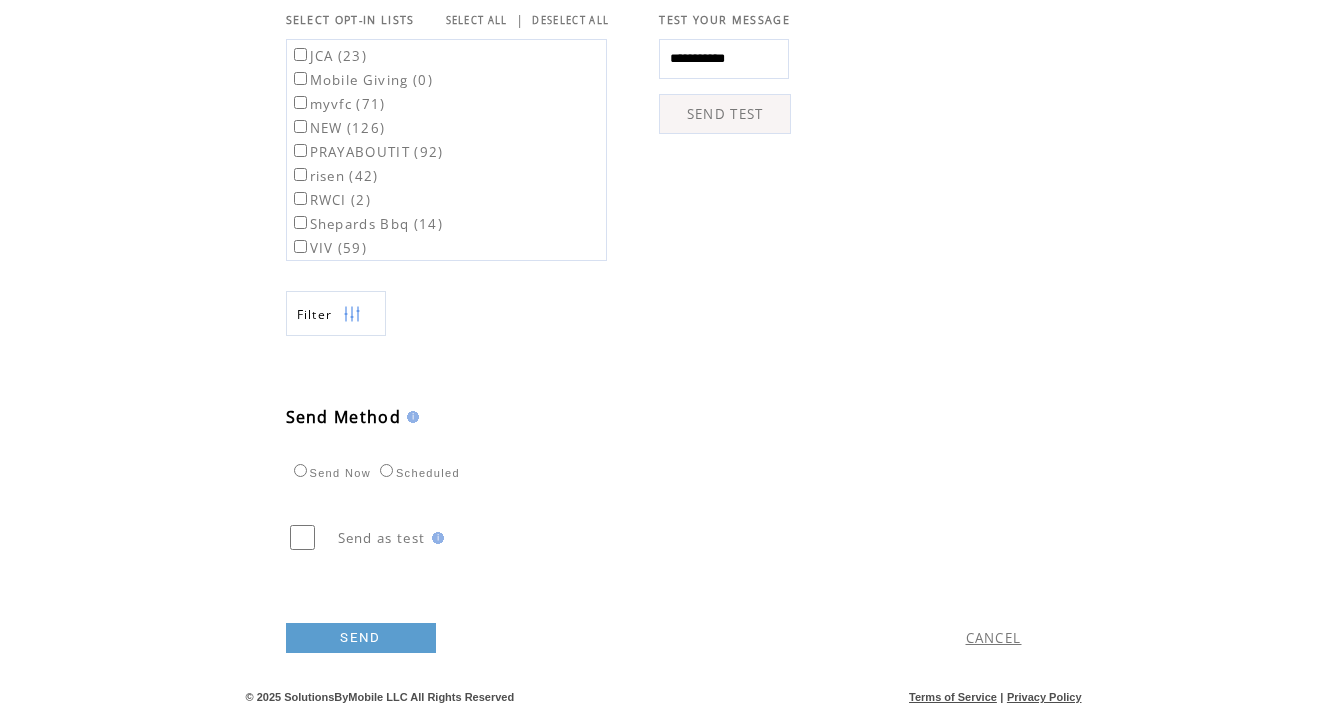 click on "SEND" at bounding box center [361, 638] 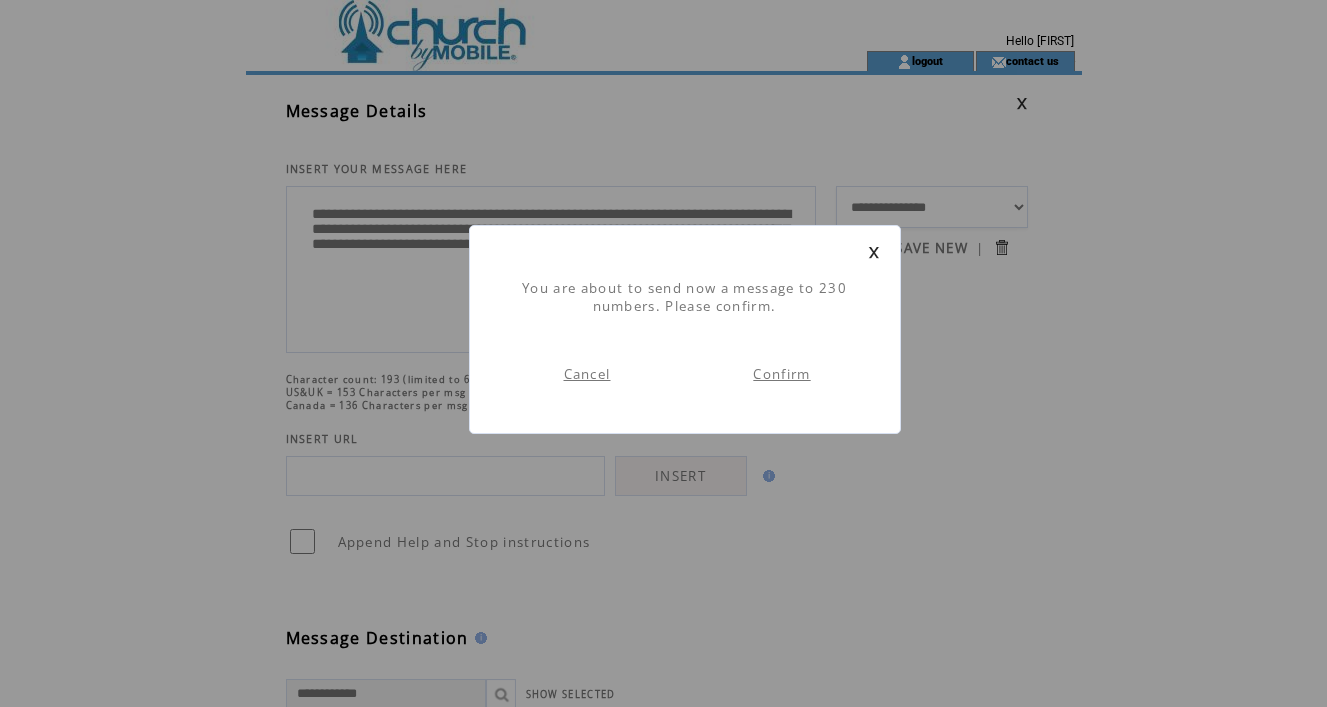 scroll, scrollTop: 1, scrollLeft: 0, axis: vertical 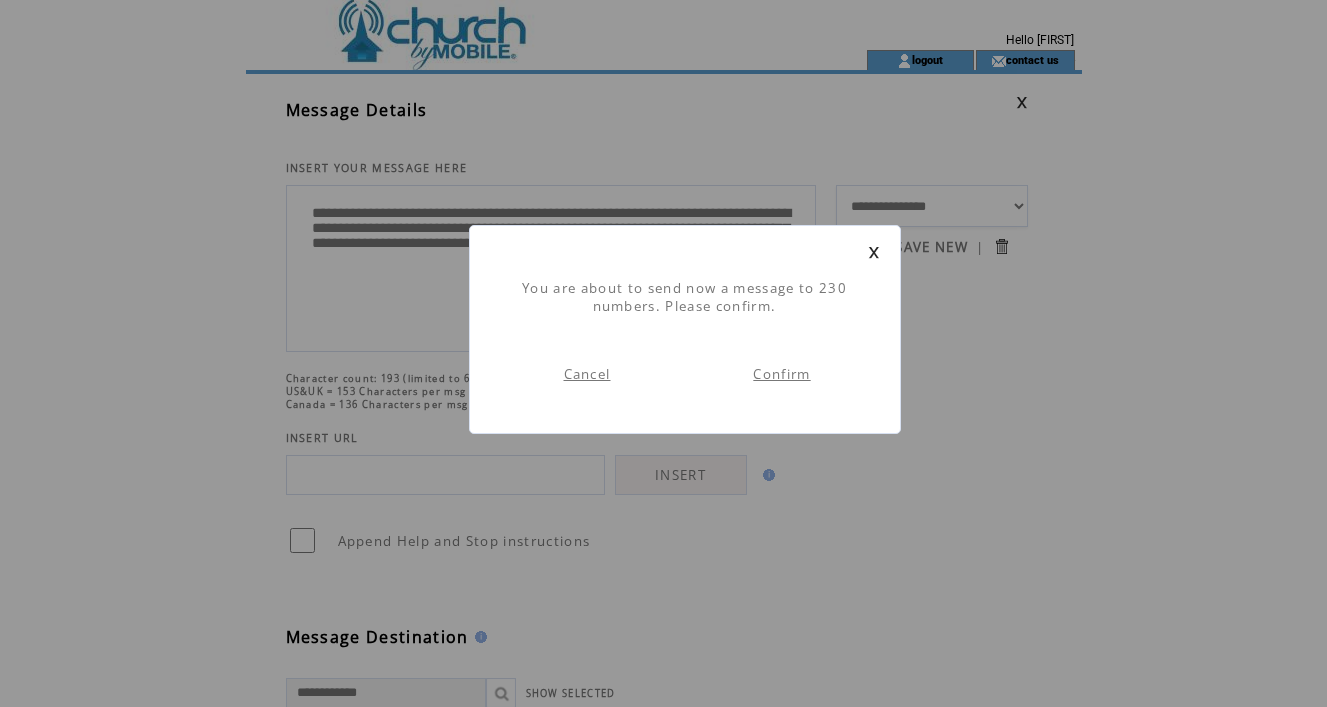 click on "Confirm" at bounding box center [781, 374] 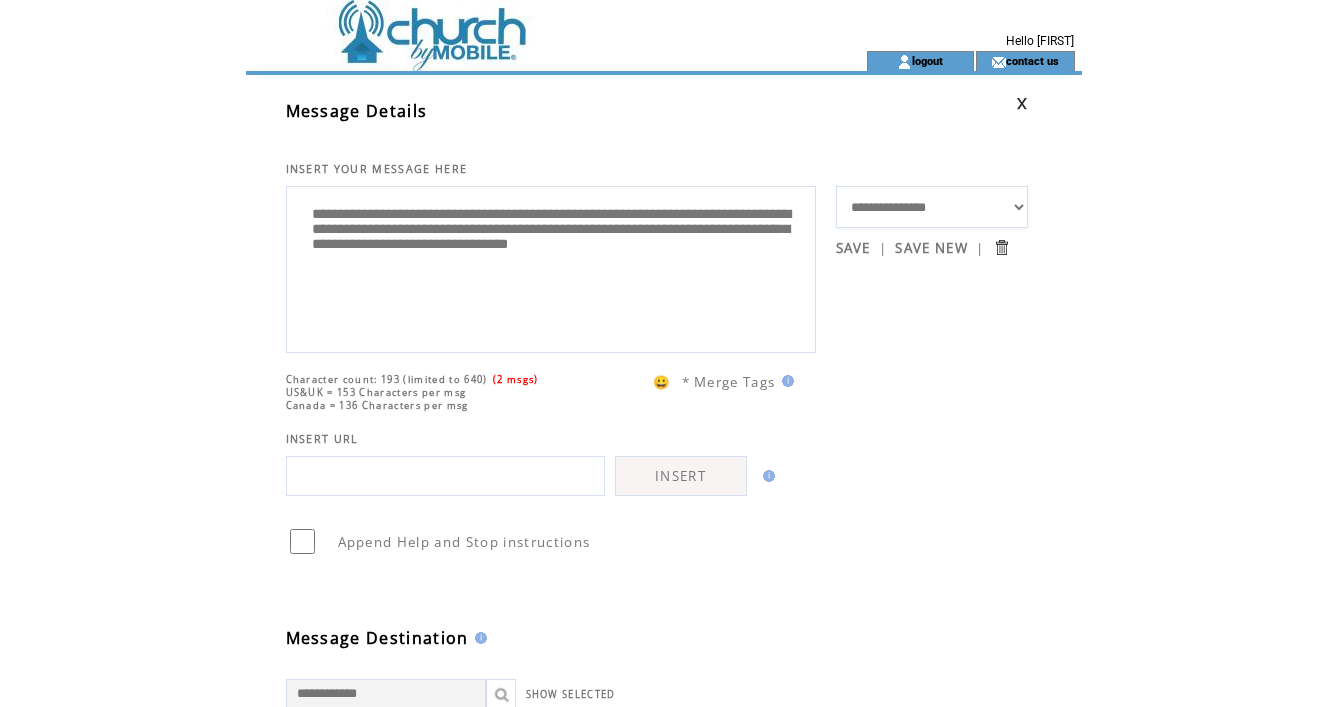 scroll, scrollTop: 1, scrollLeft: 0, axis: vertical 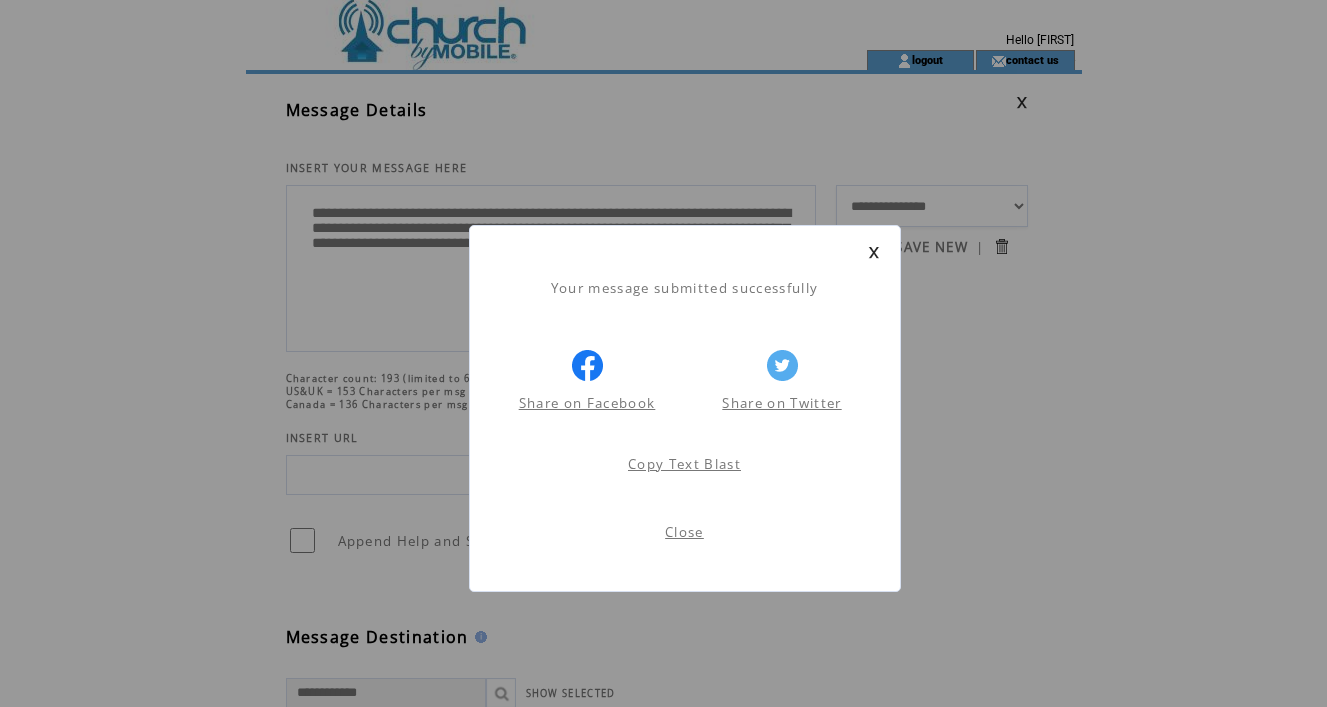 click on "Close" at bounding box center (685, 537) 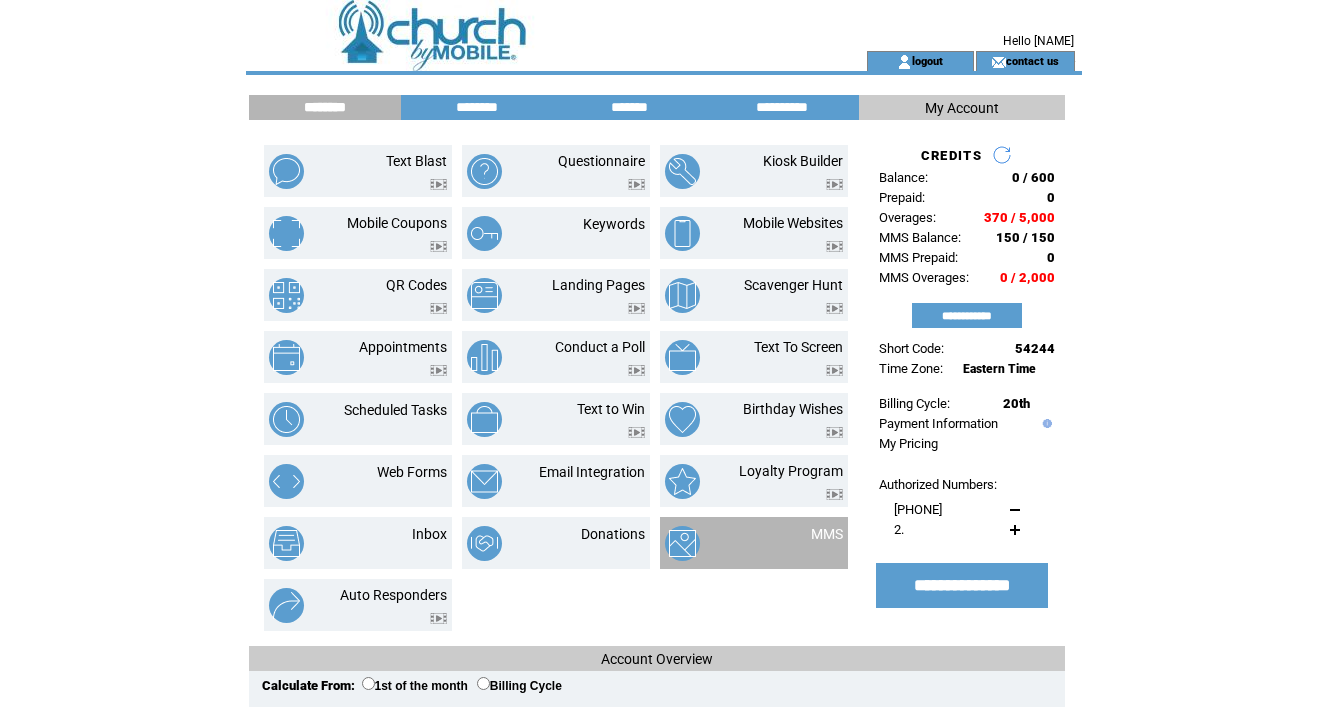 scroll, scrollTop: 0, scrollLeft: 0, axis: both 